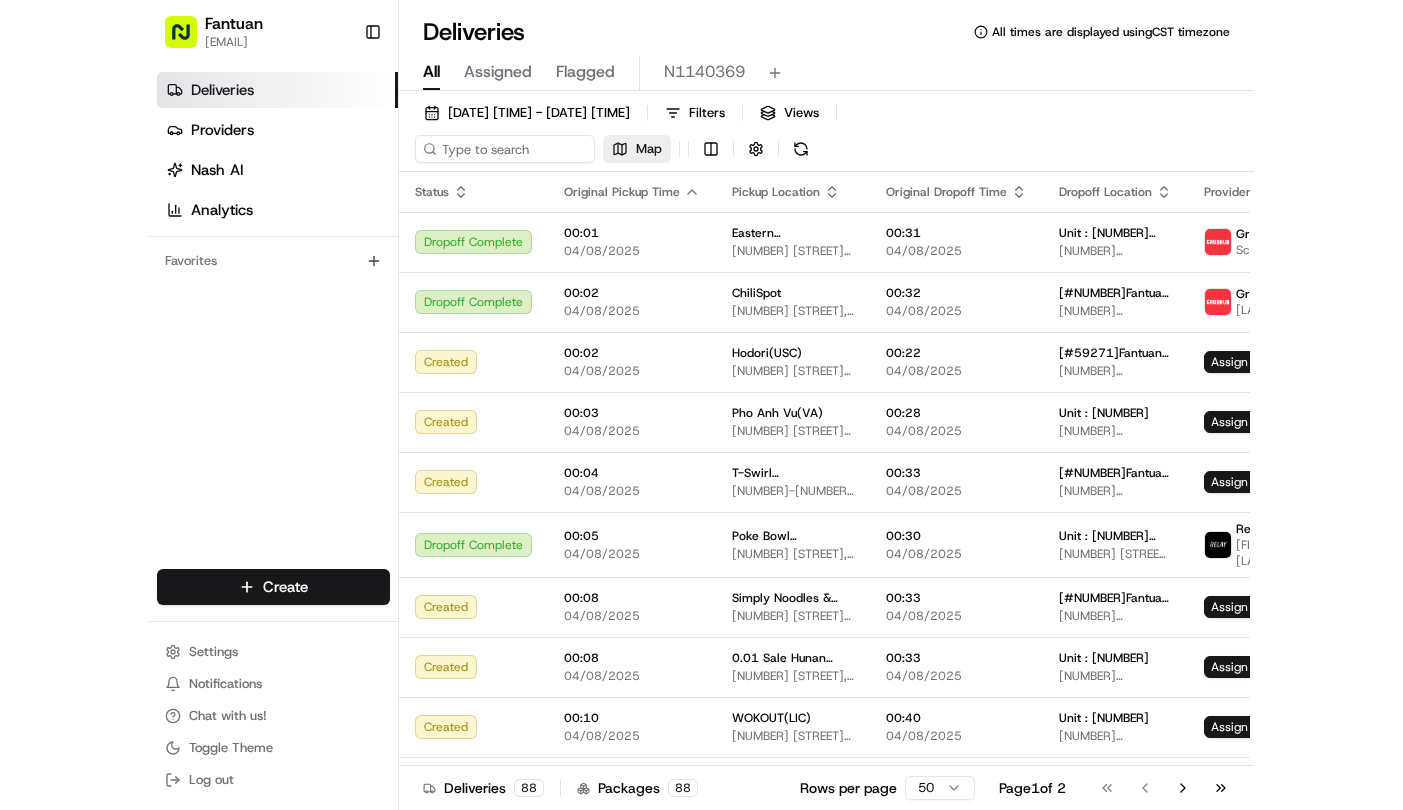scroll, scrollTop: 0, scrollLeft: 0, axis: both 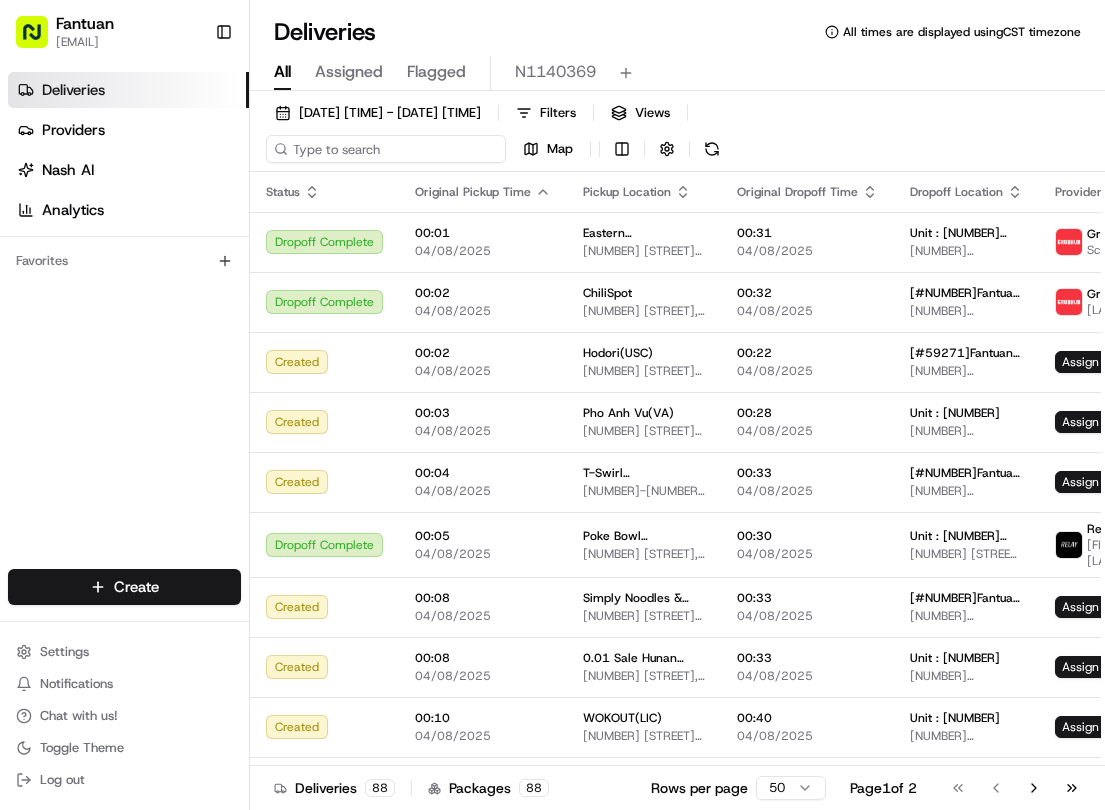 click at bounding box center [386, 149] 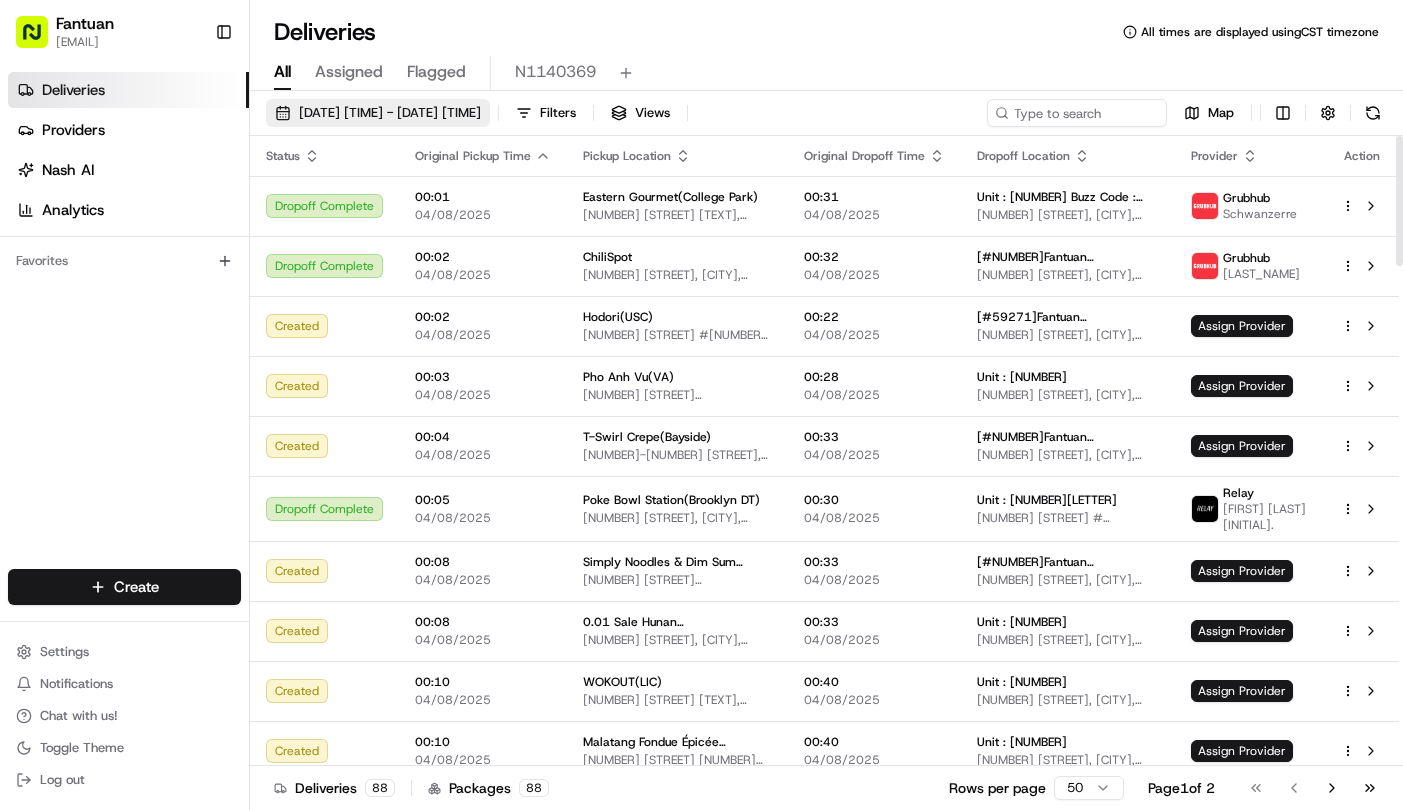 click on "[DATE] [TIME] - [DATE] [TIME]" at bounding box center [390, 113] 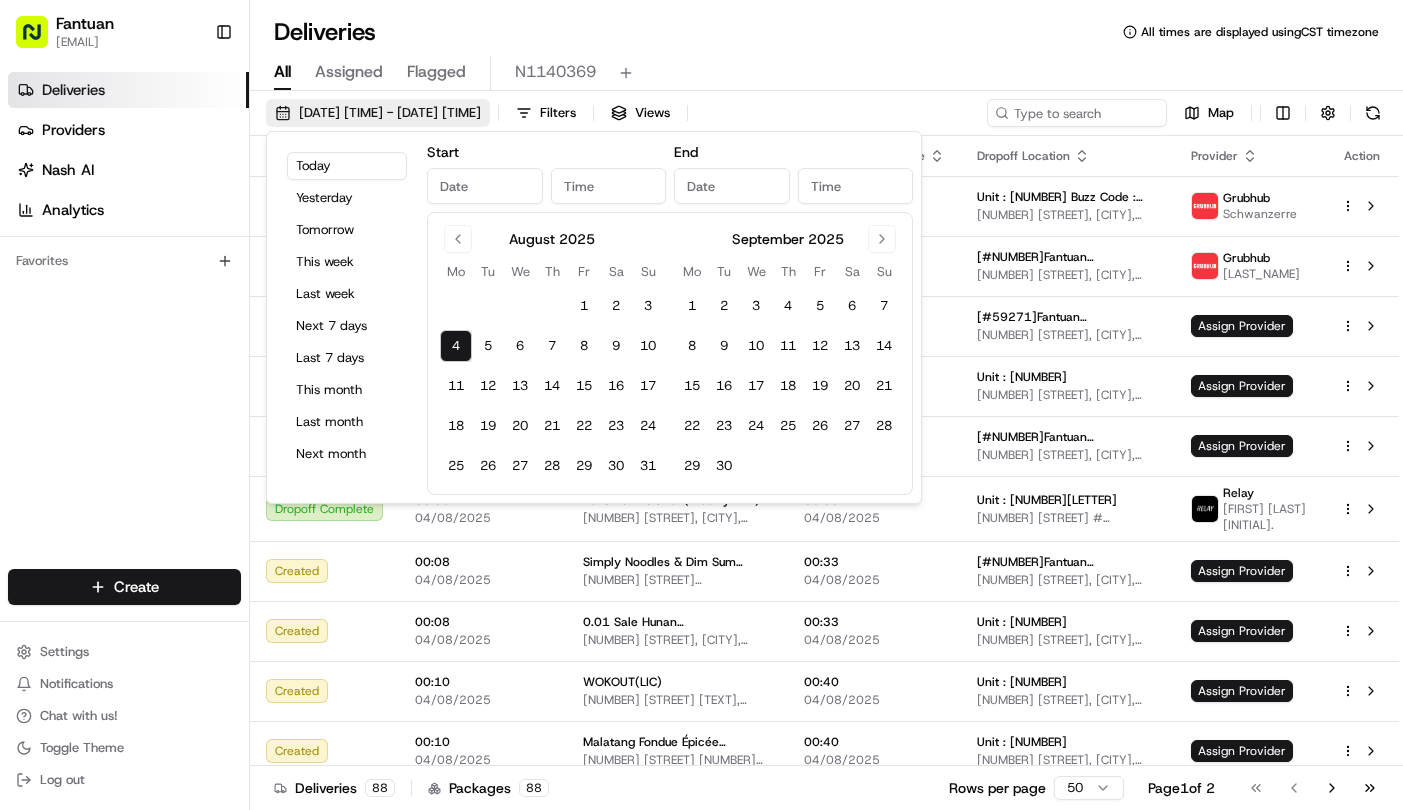 type on "Aug 4, 2025" 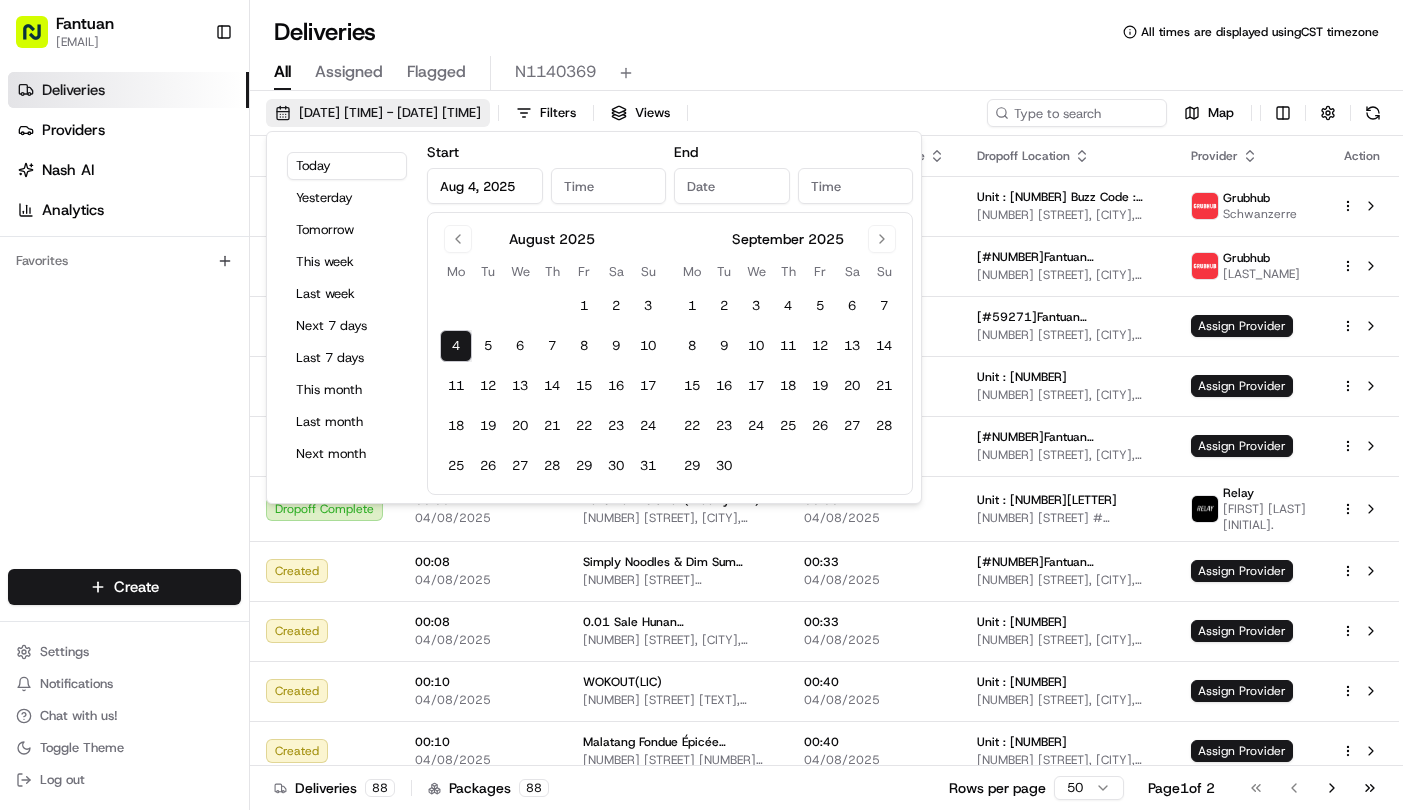 type on "12:00 AM" 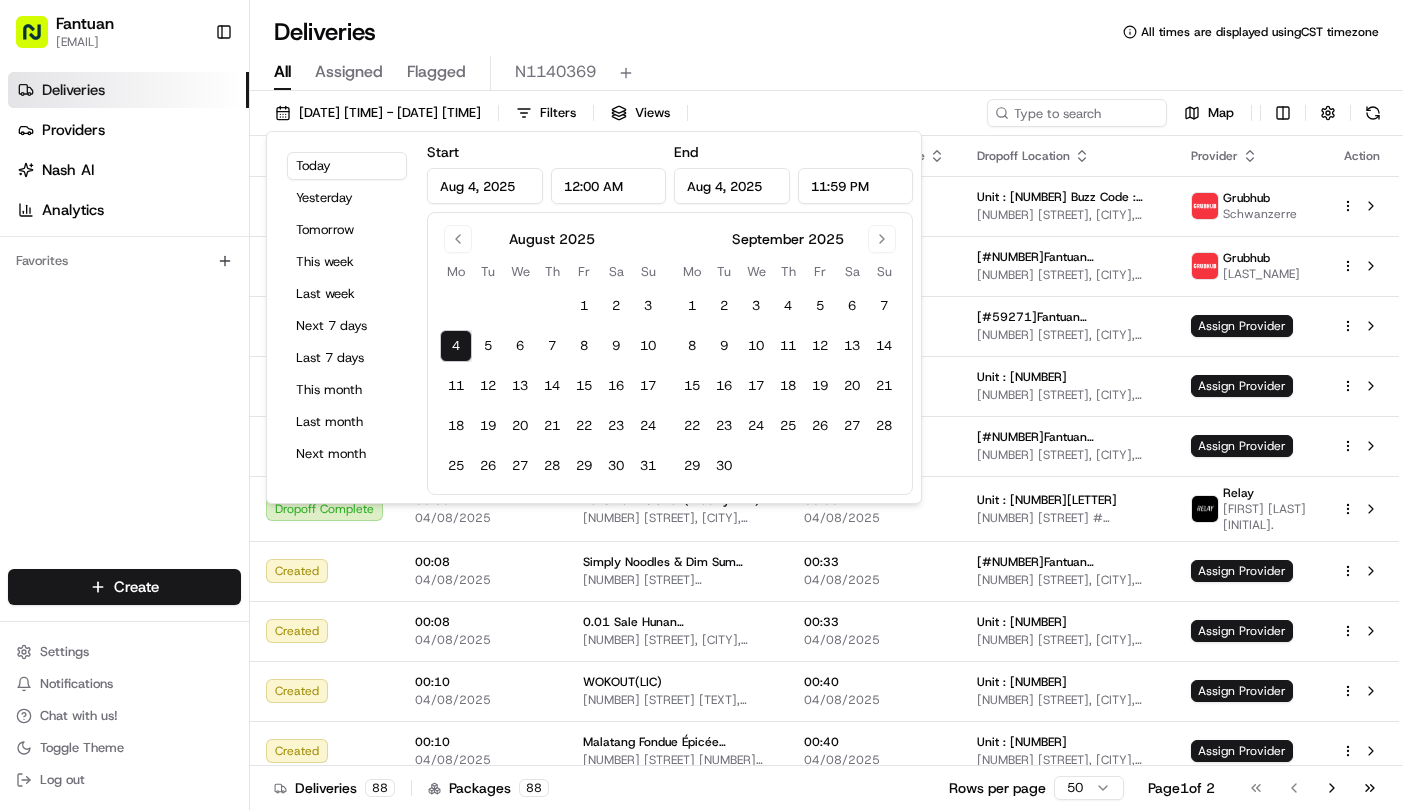 drag, startPoint x: 458, startPoint y: 346, endPoint x: 855, endPoint y: 324, distance: 397.6091 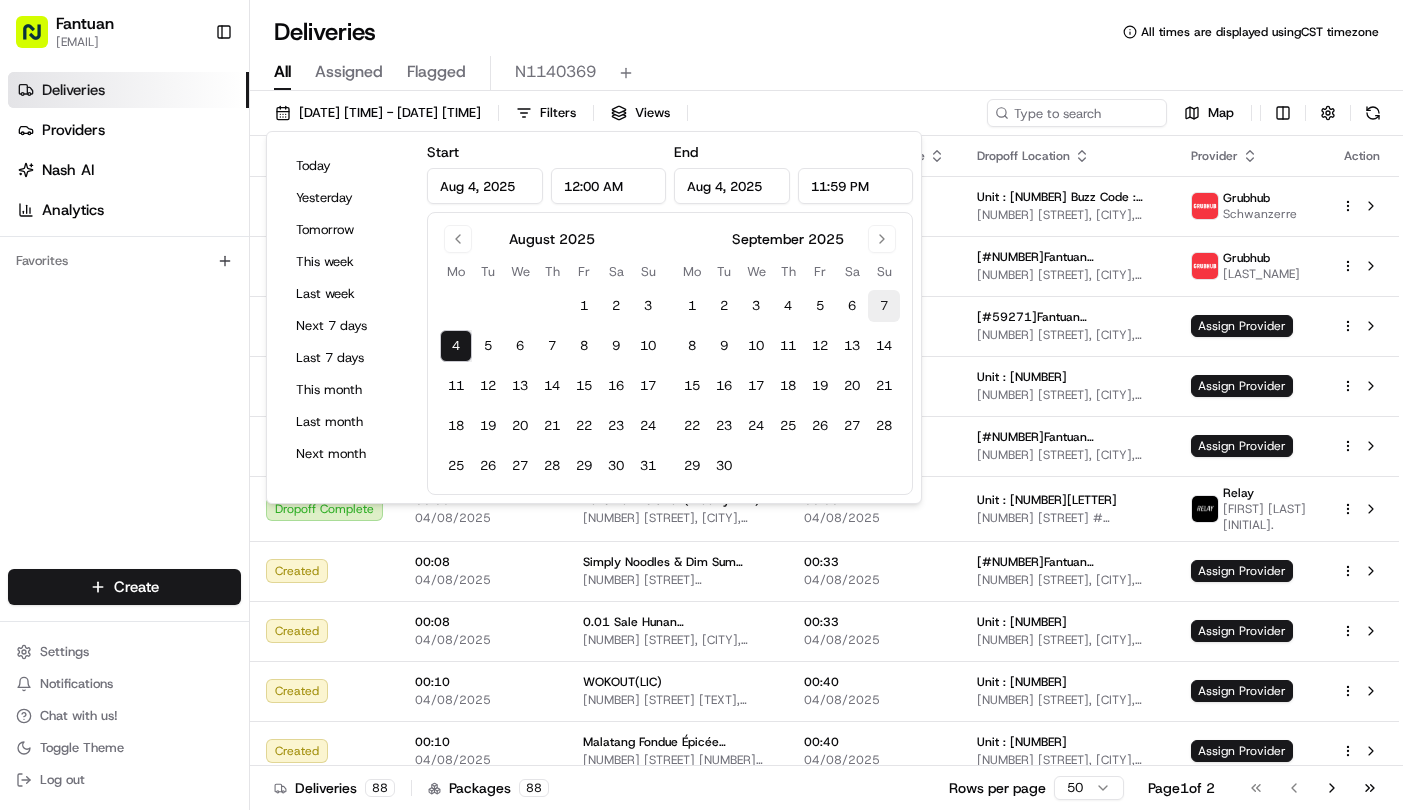 click on "7" at bounding box center (884, 306) 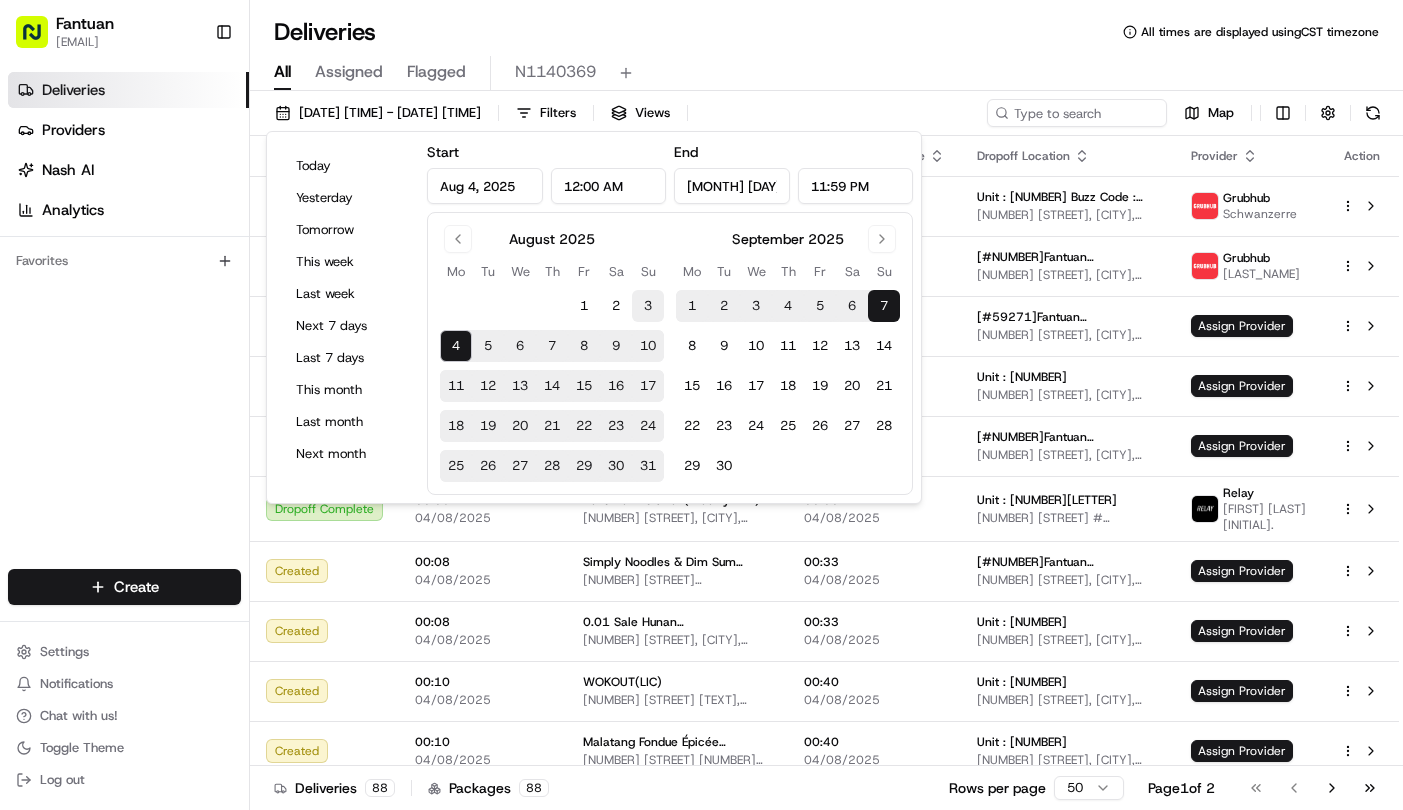 click on "3" at bounding box center (648, 306) 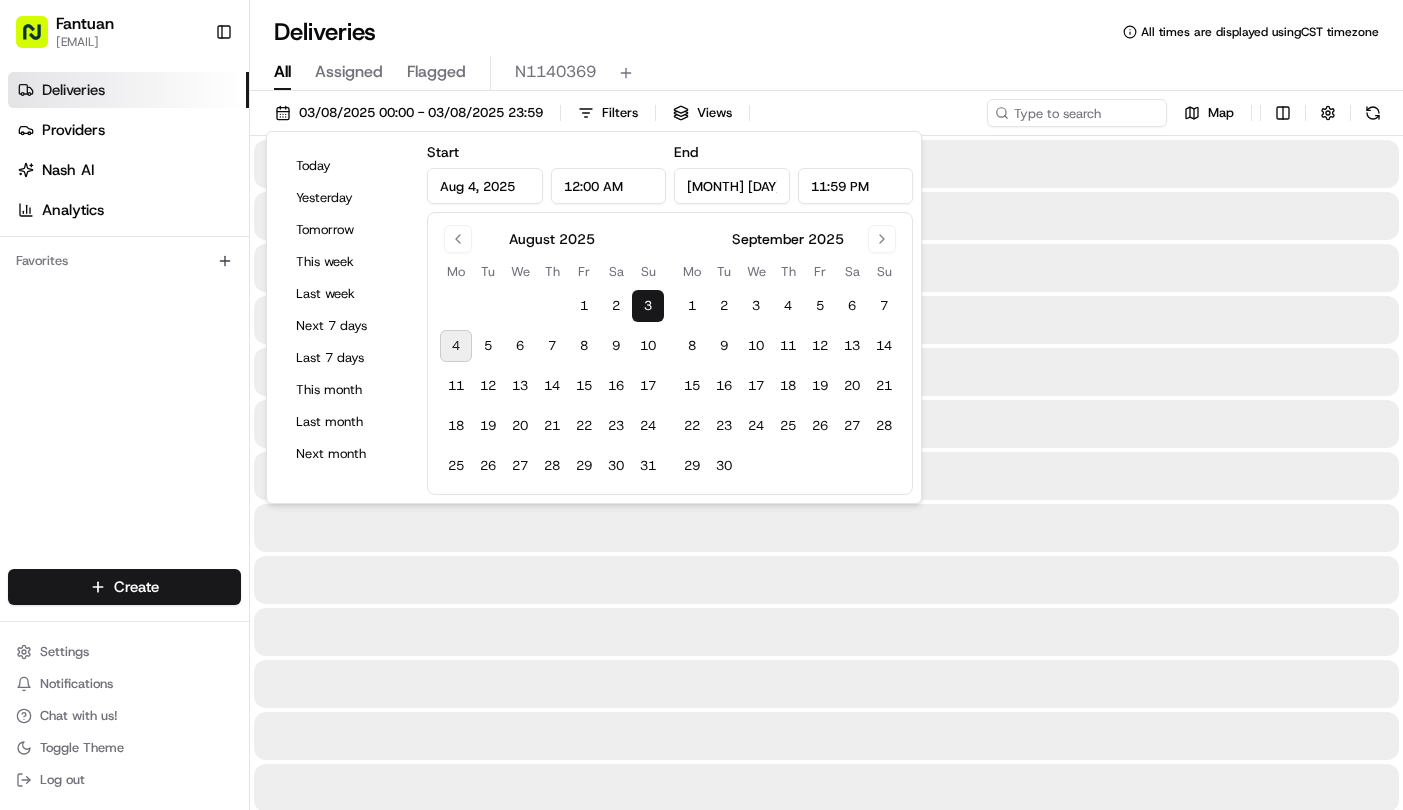 type on "Aug 3, 2025" 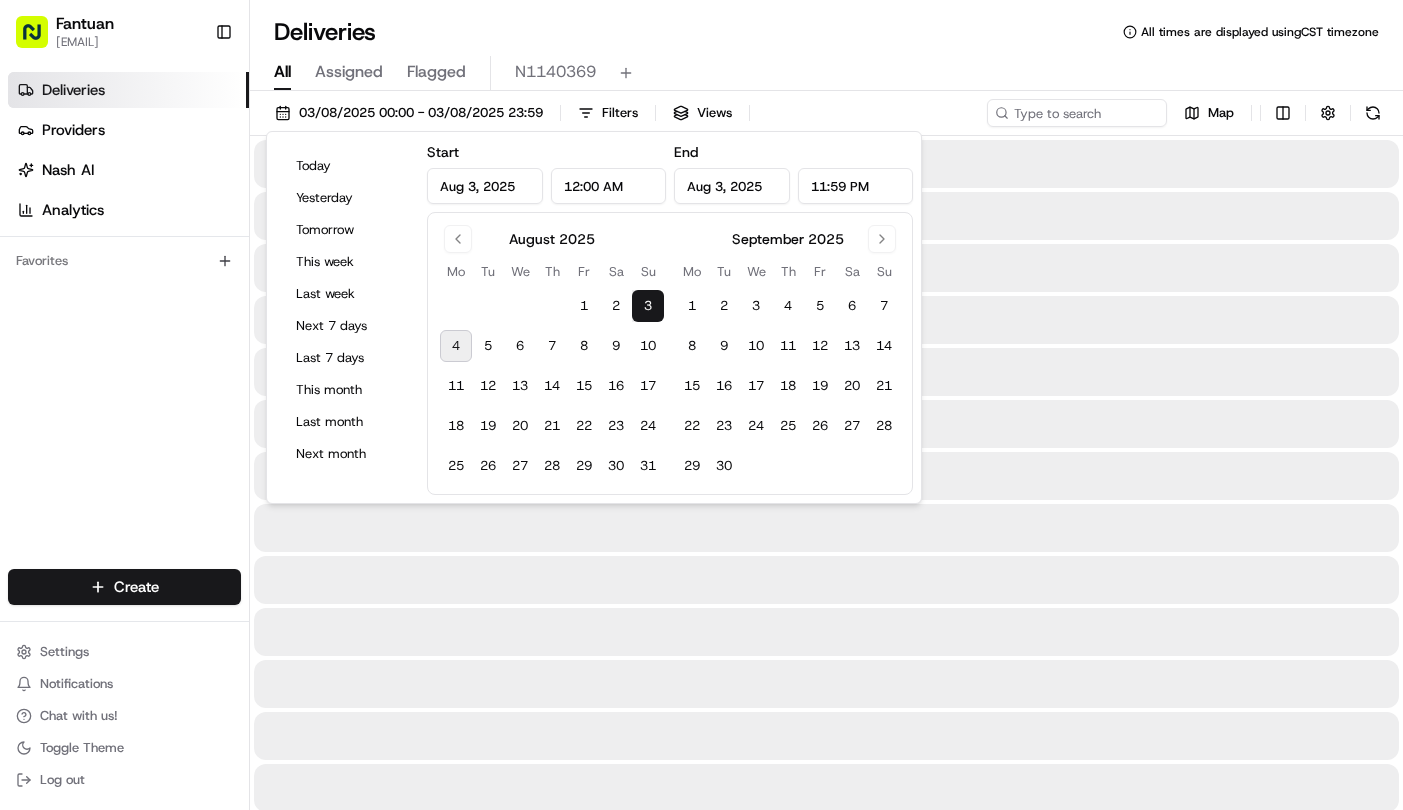 click on "4" at bounding box center (456, 346) 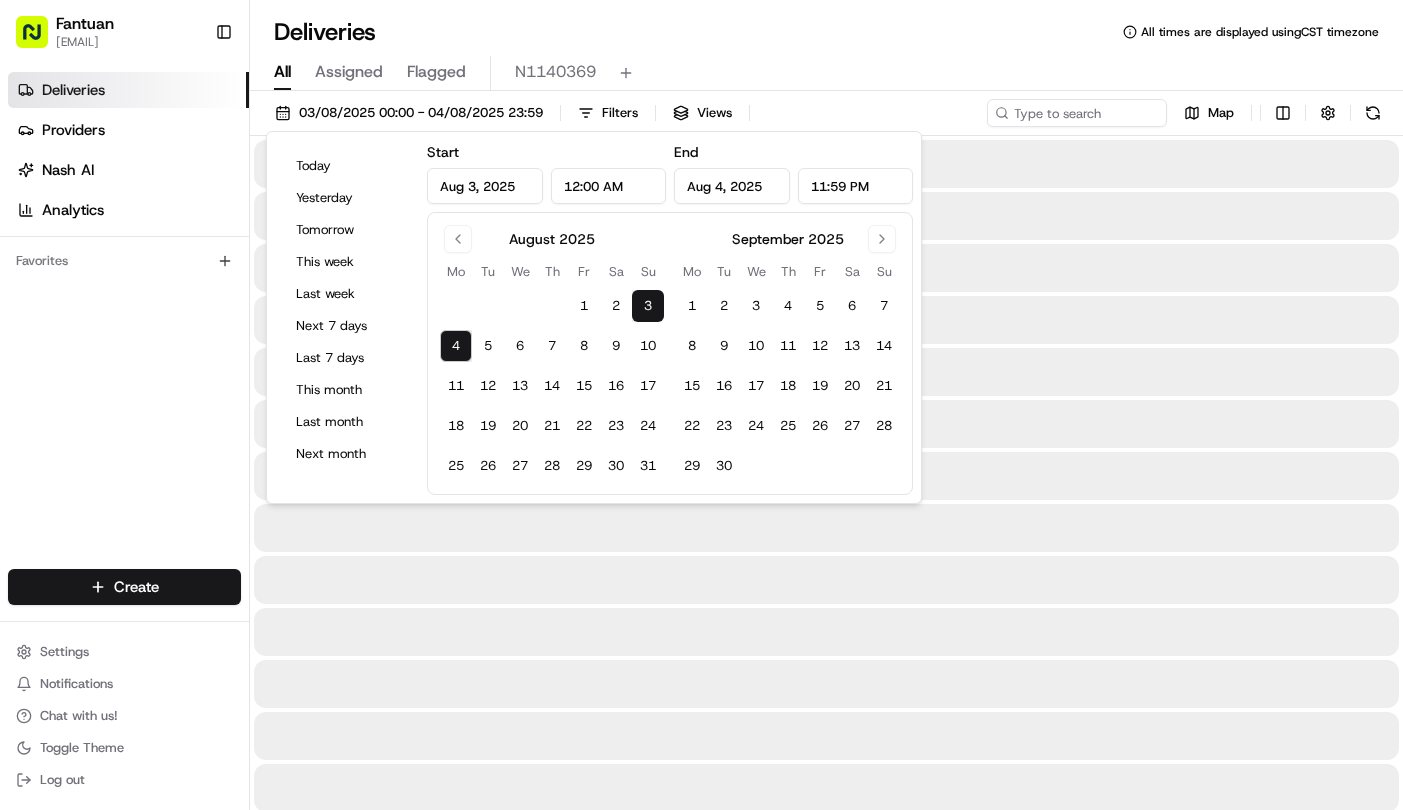 click on "Deliveries All times are displayed using CST timezone" at bounding box center (826, 32) 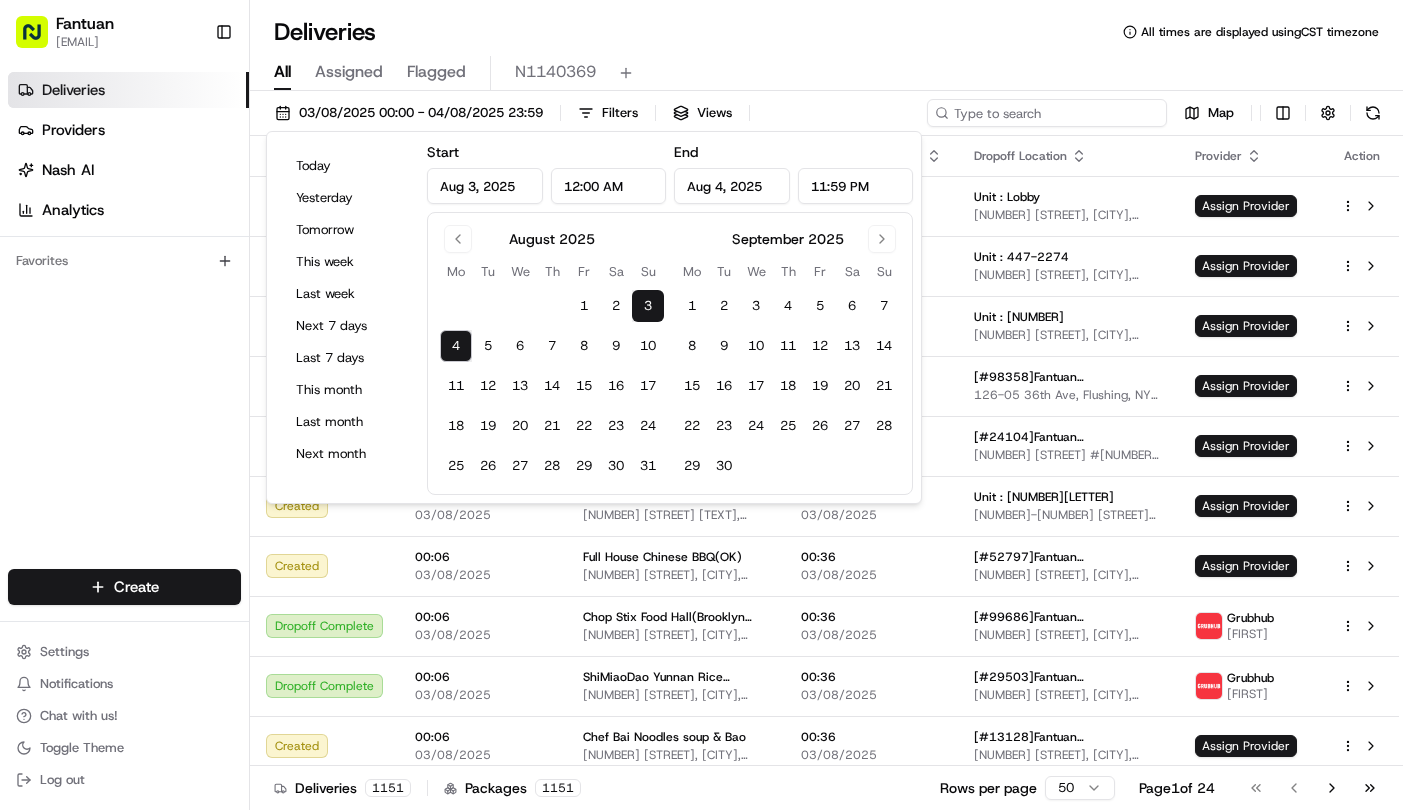 click at bounding box center [1047, 113] 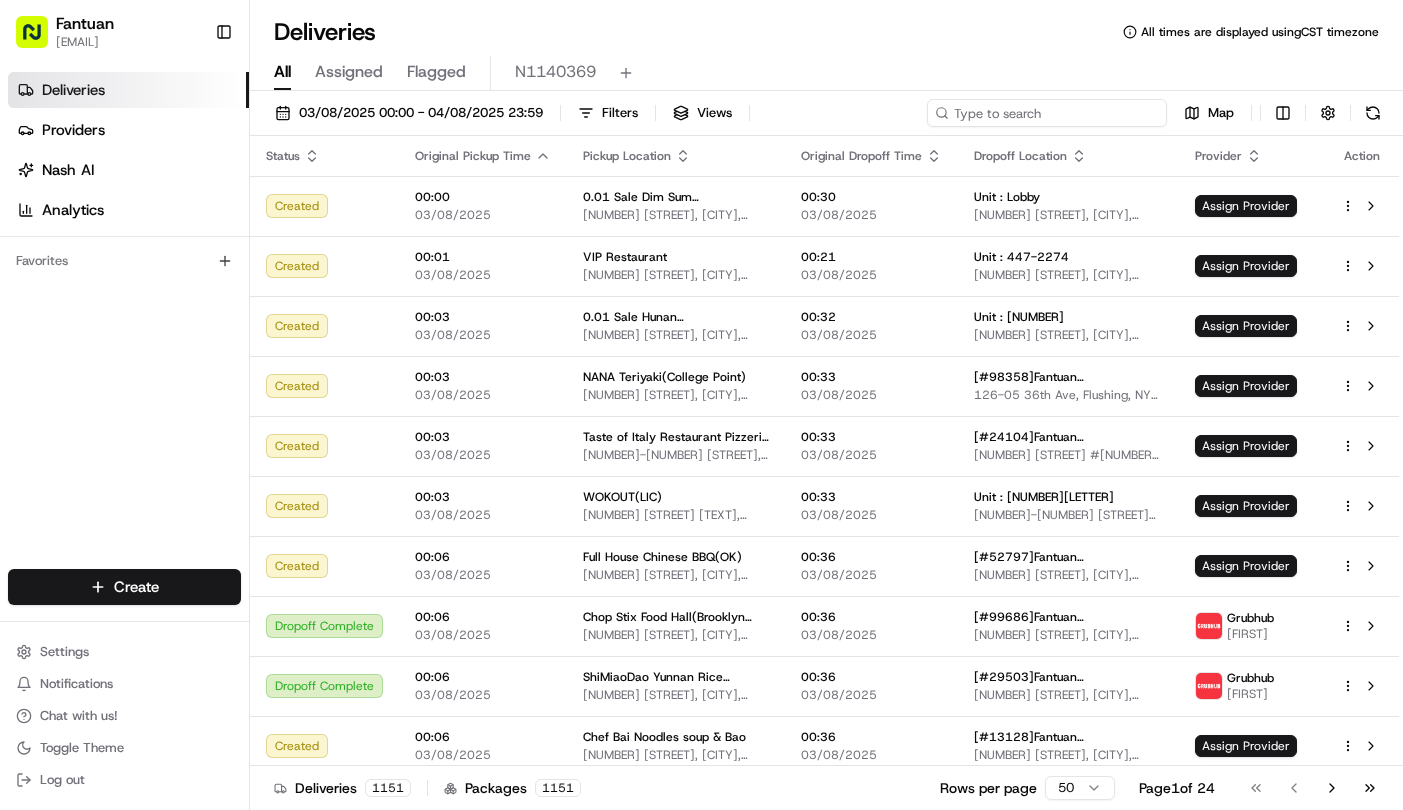 paste on "85484" 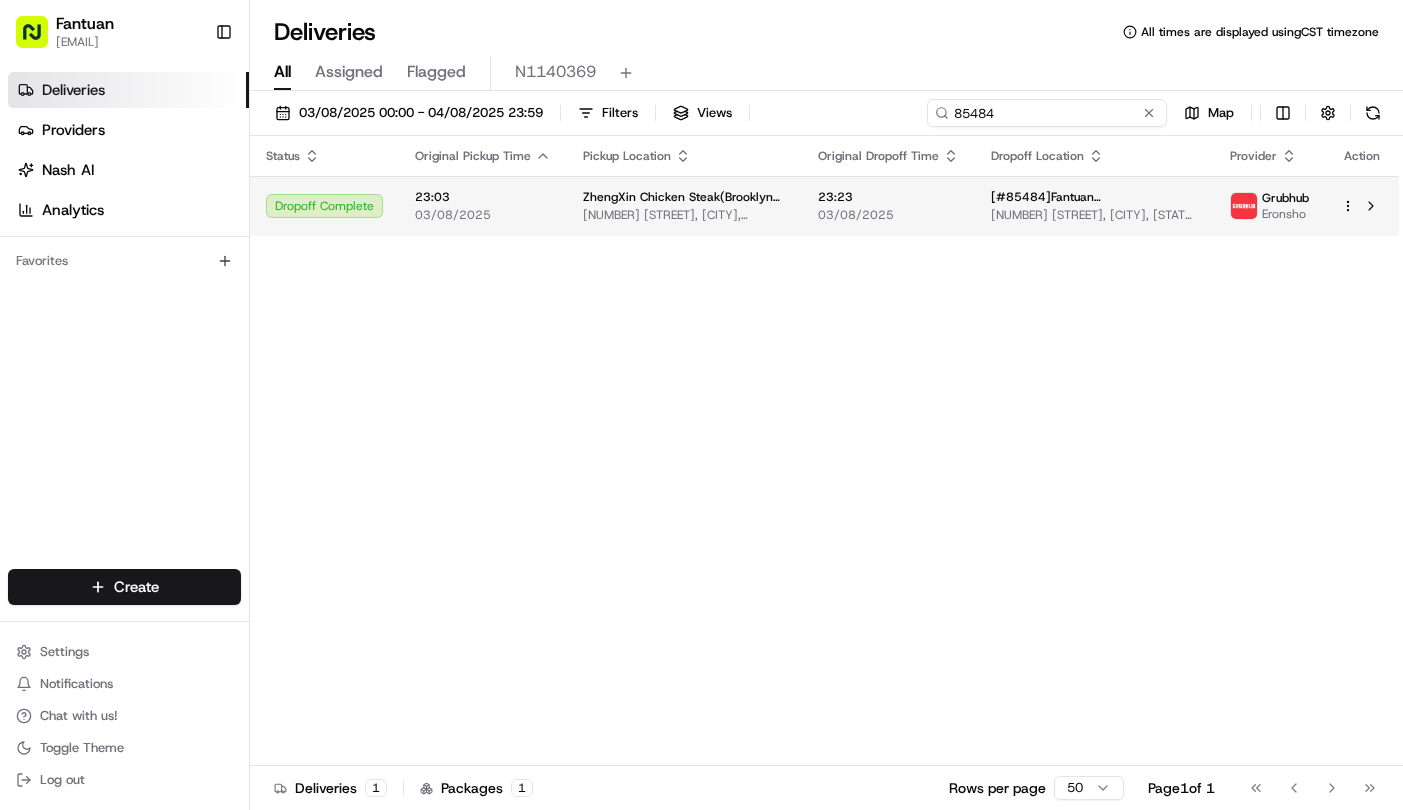 type on "85484" 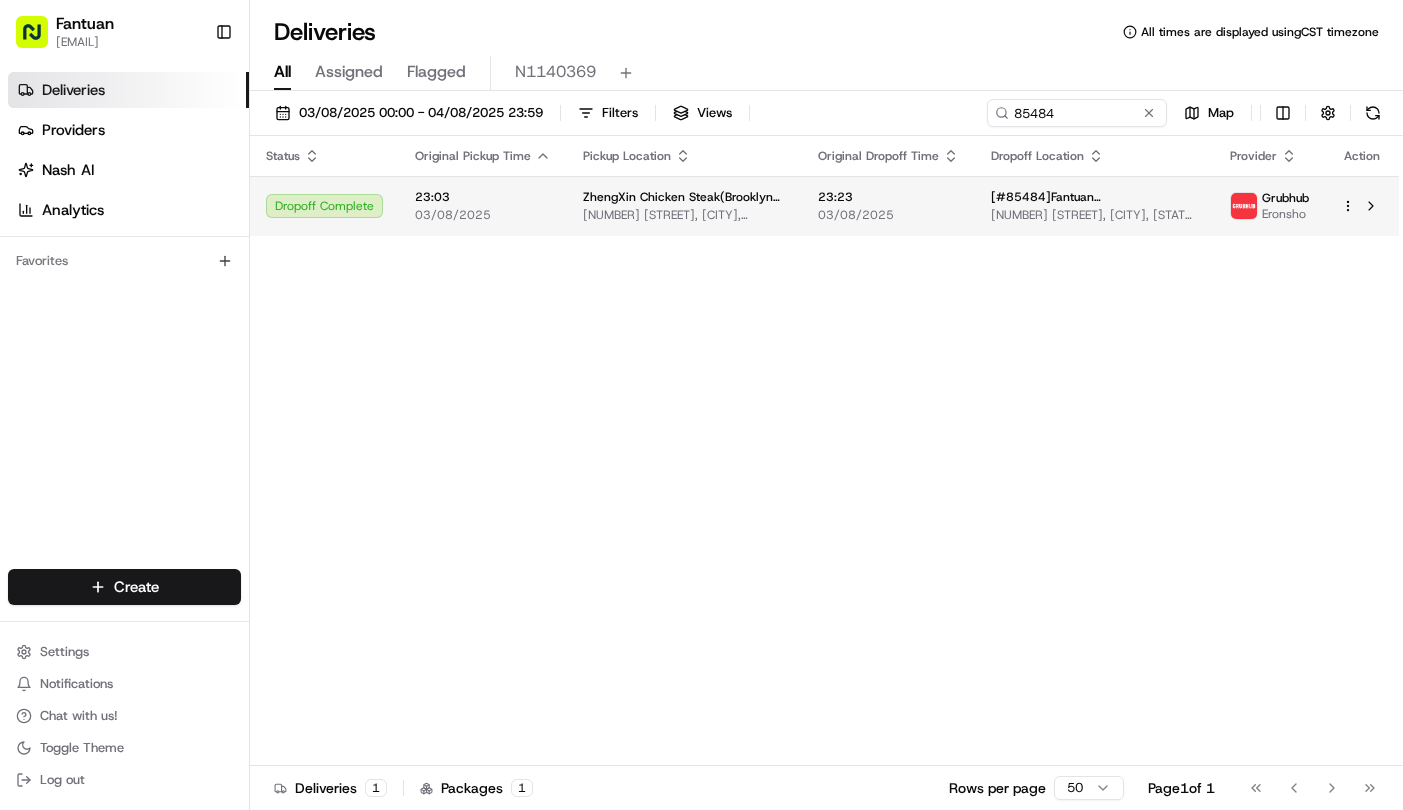 click on "23:23" at bounding box center [888, 197] 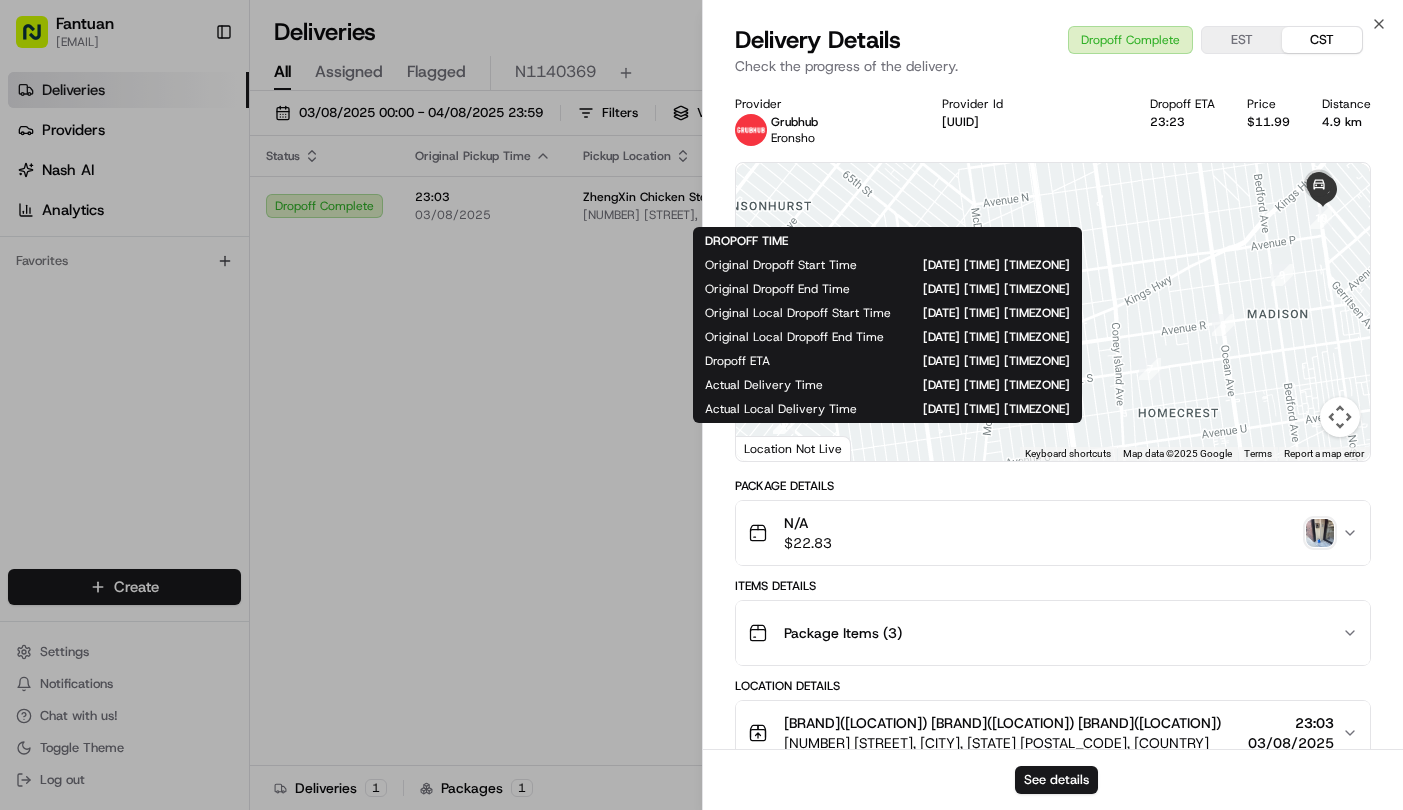 click on "N/A $ 22.83" at bounding box center [1045, 533] 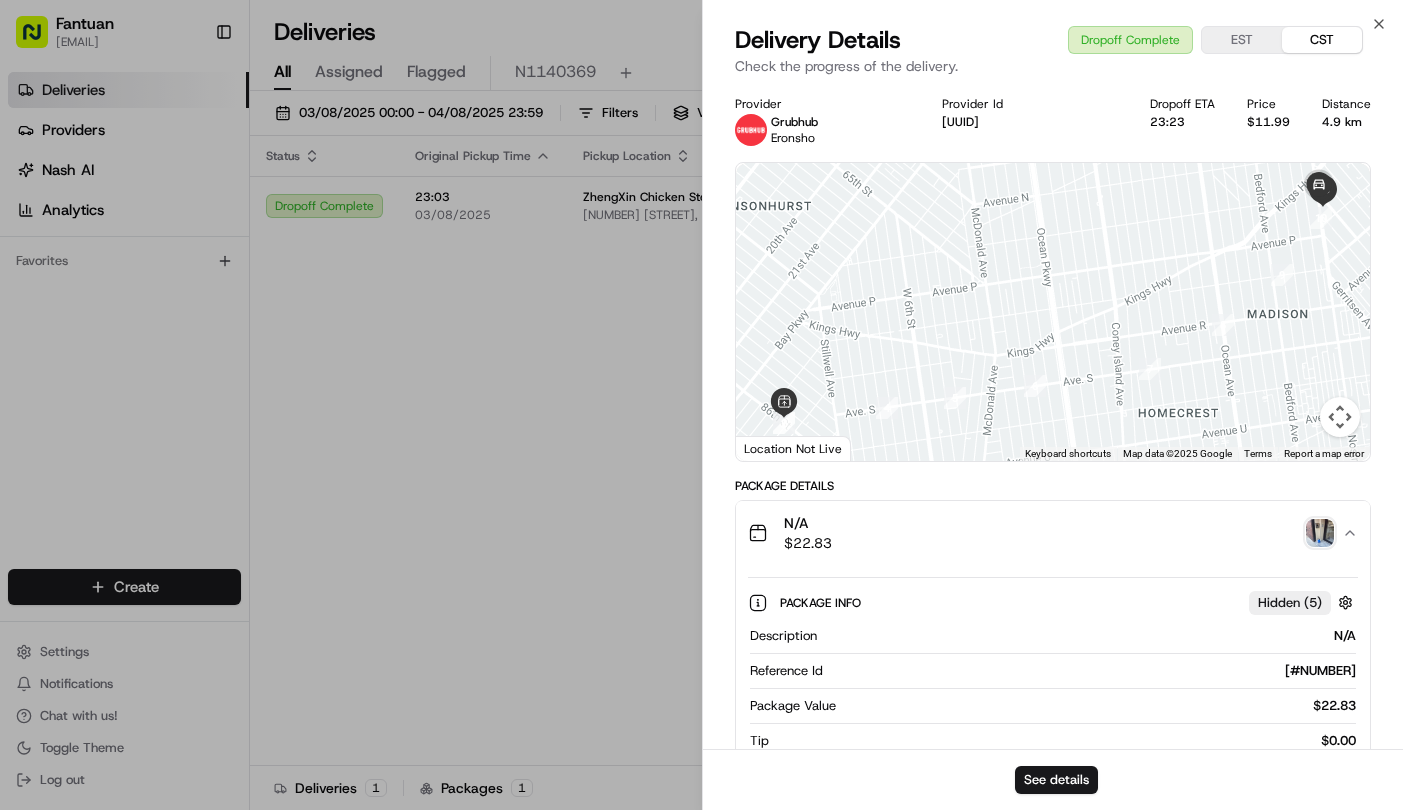 click on "N/A $ 22.83" at bounding box center (1045, 533) 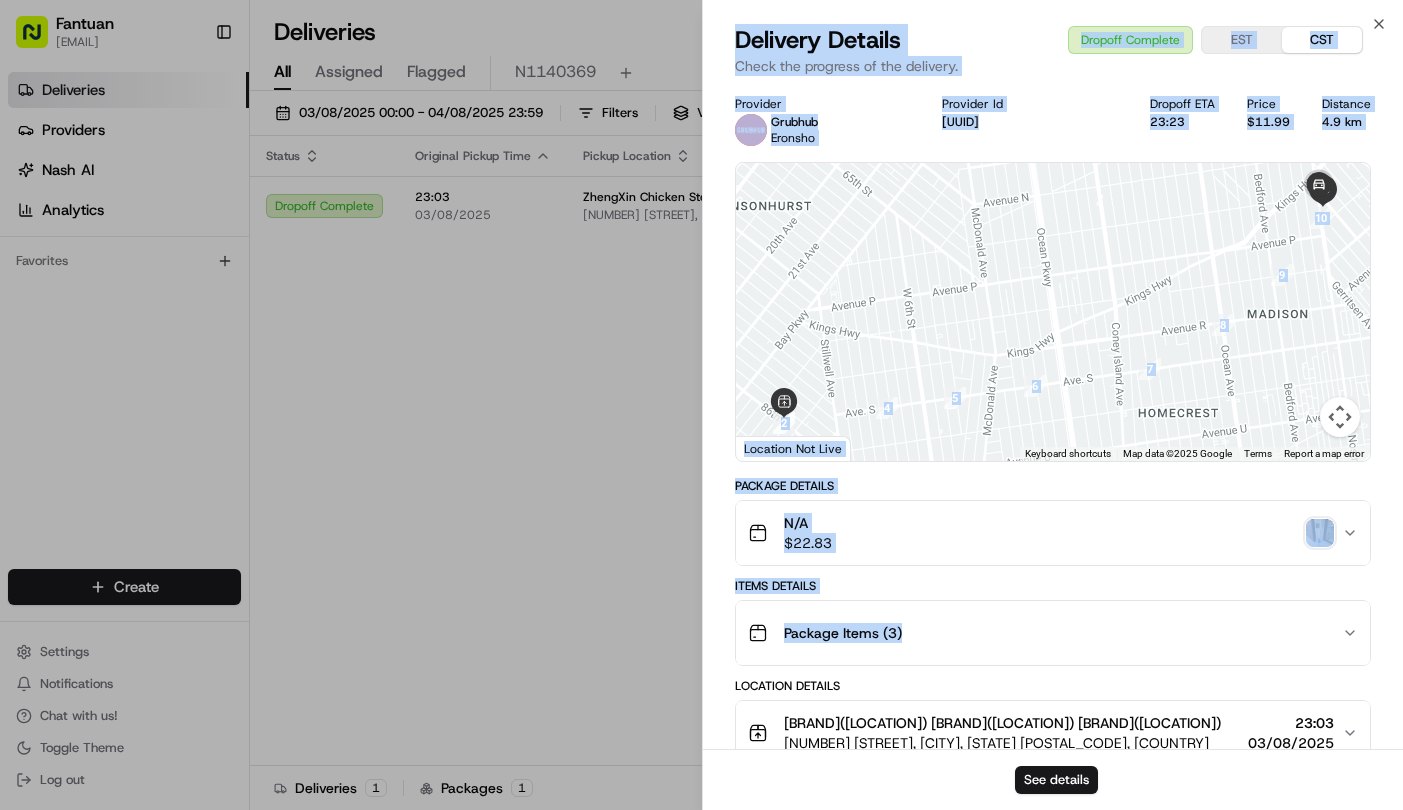 drag, startPoint x: 1188, startPoint y: 635, endPoint x: 539, endPoint y: 549, distance: 654.6732 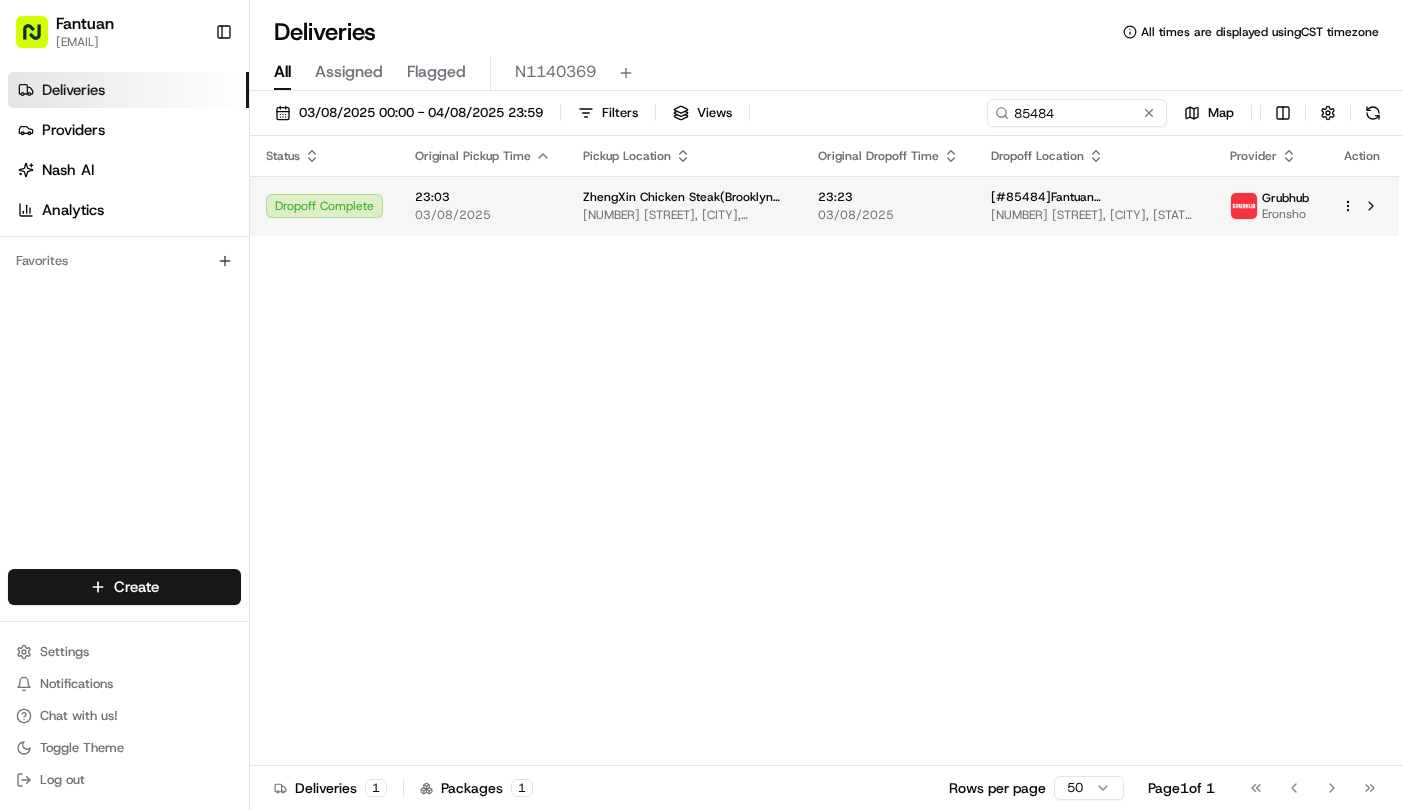 click on "ZhengXin Chicken Steak(Brooklyn 86th st)" at bounding box center (684, 197) 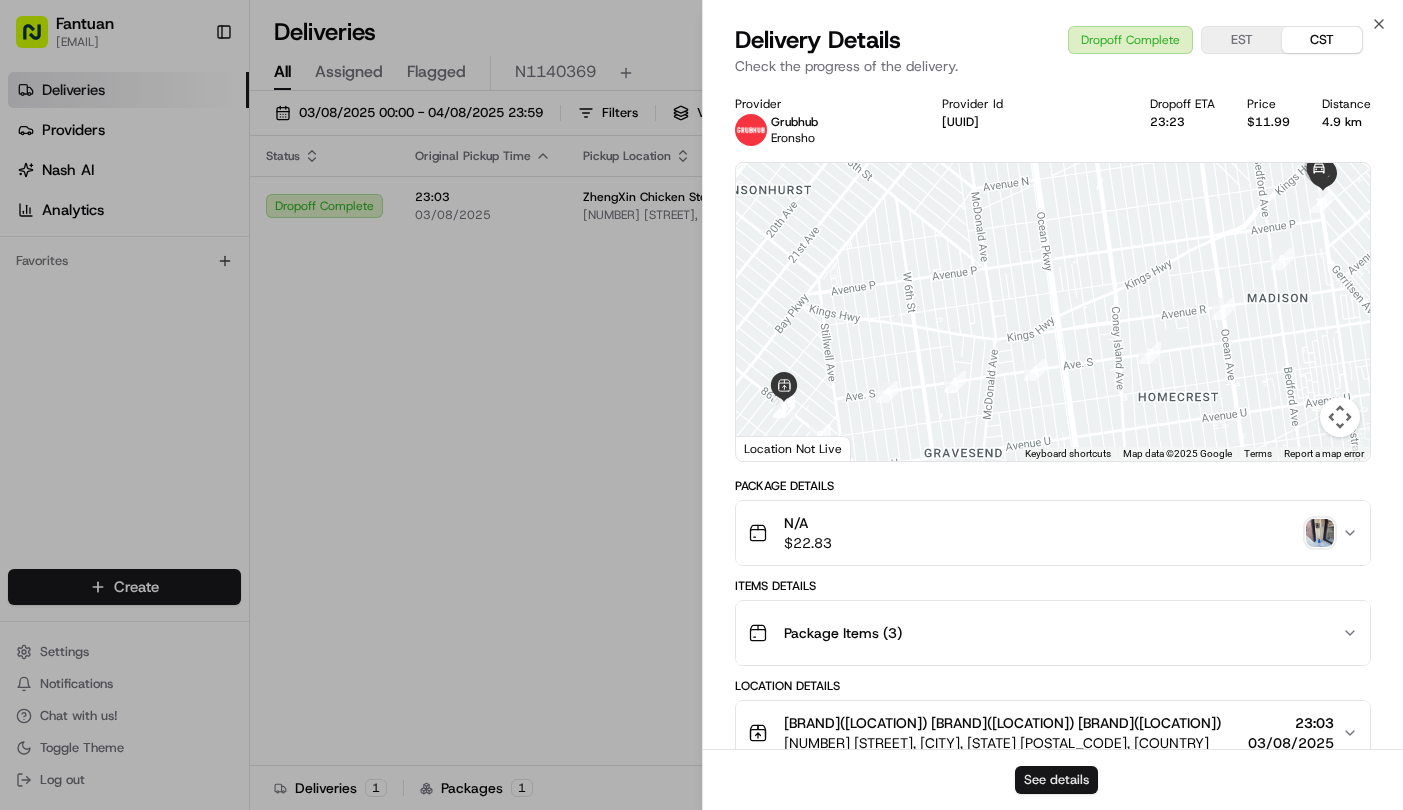 click on "See details" at bounding box center (1056, 780) 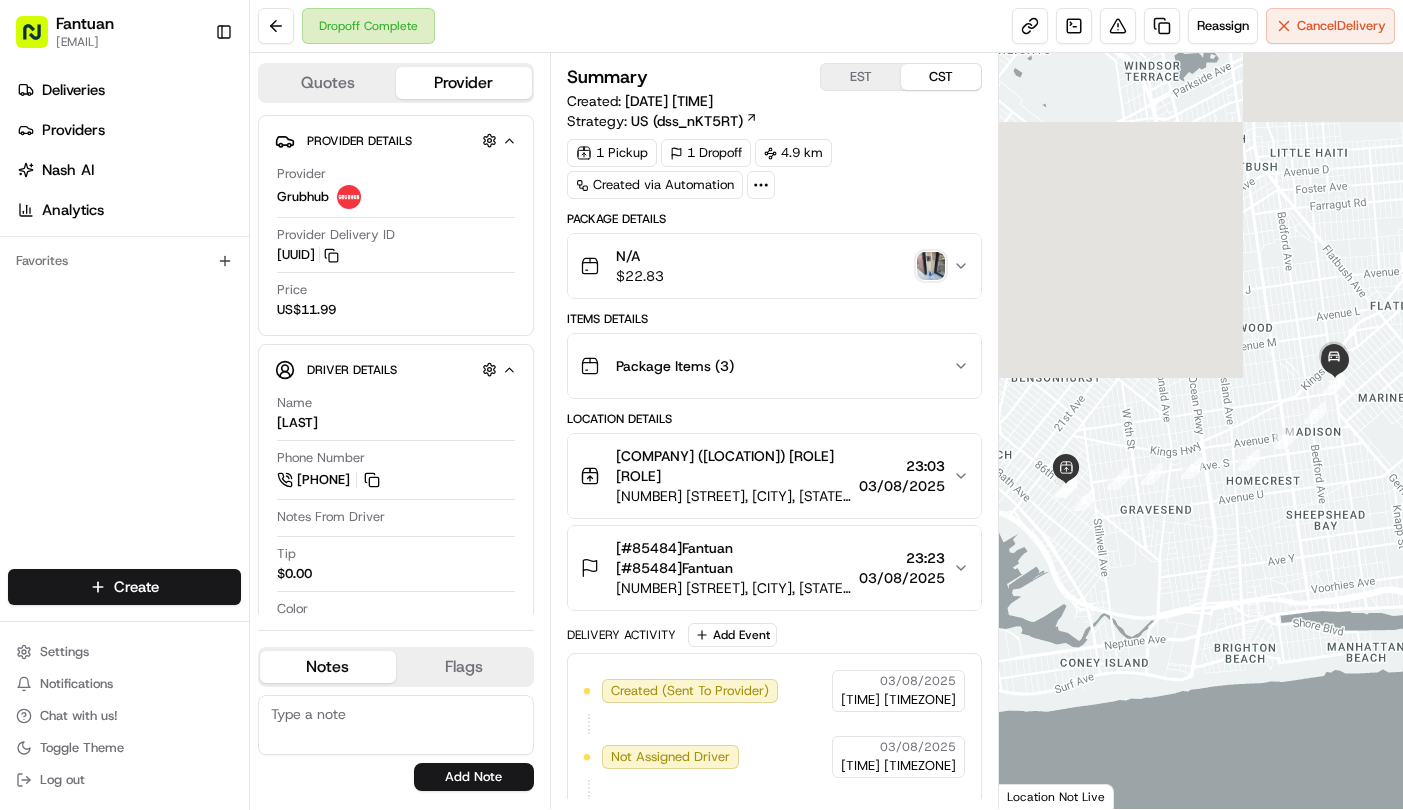 scroll, scrollTop: 0, scrollLeft: 0, axis: both 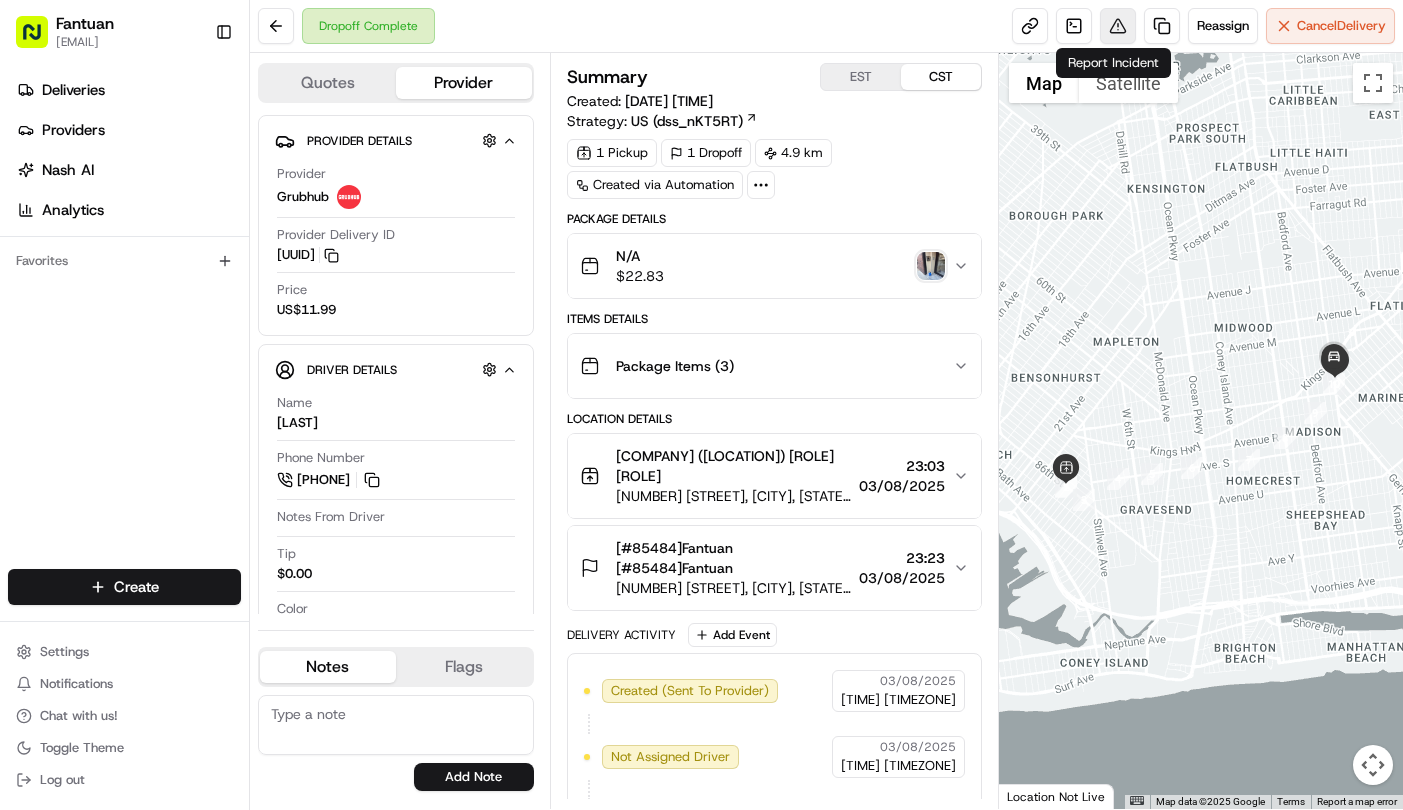 click at bounding box center [1118, 26] 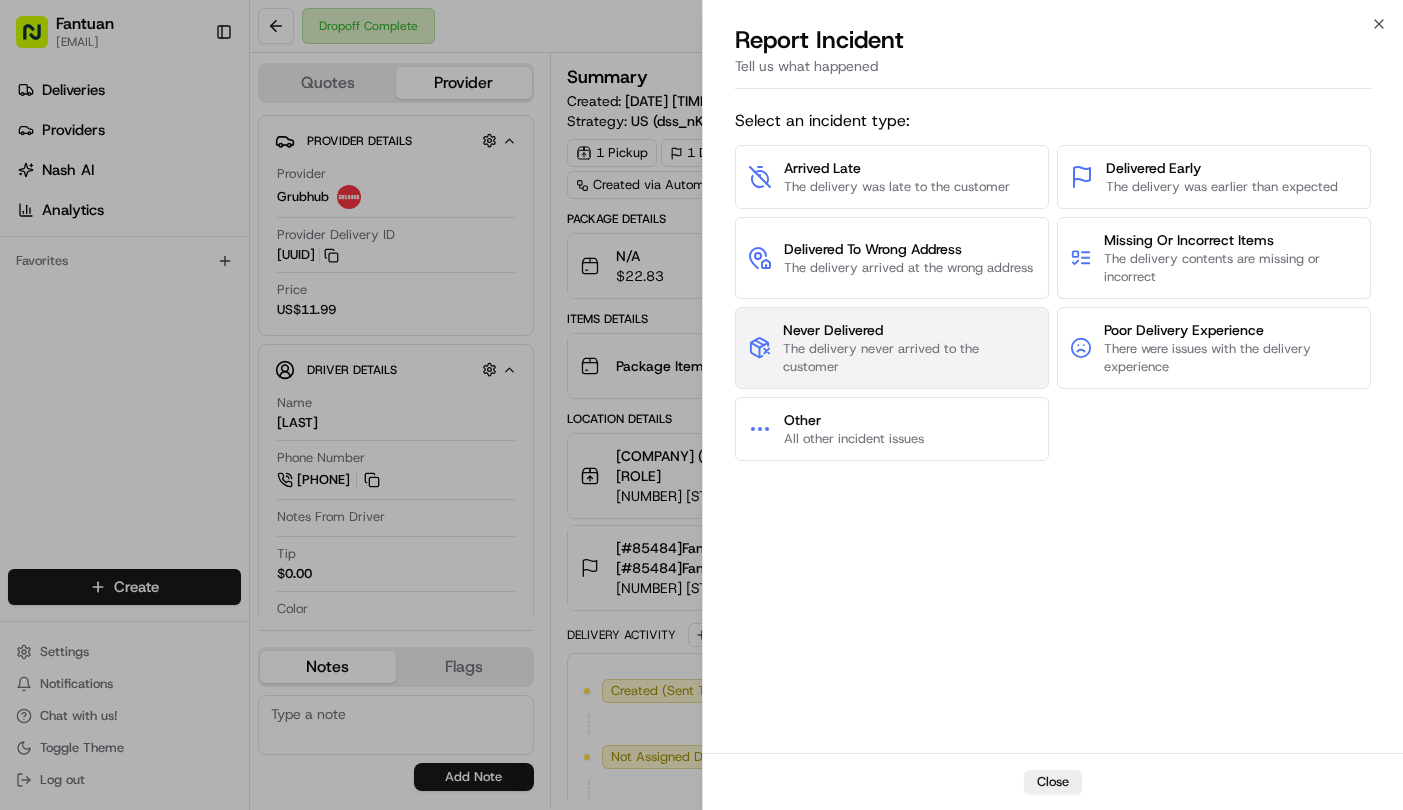 click on "The delivery never arrived to the customer" at bounding box center [909, 358] 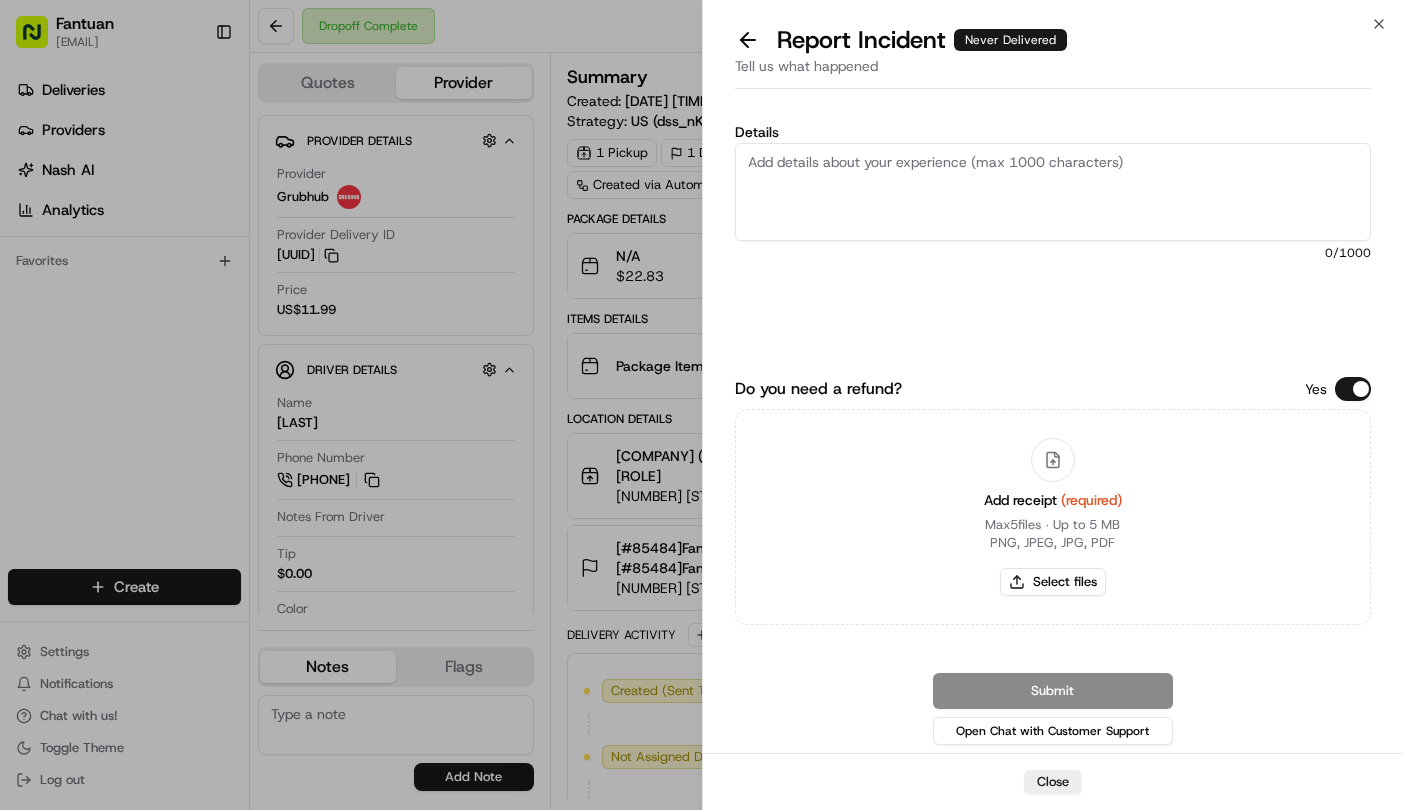 click on "Details" at bounding box center (1053, 192) 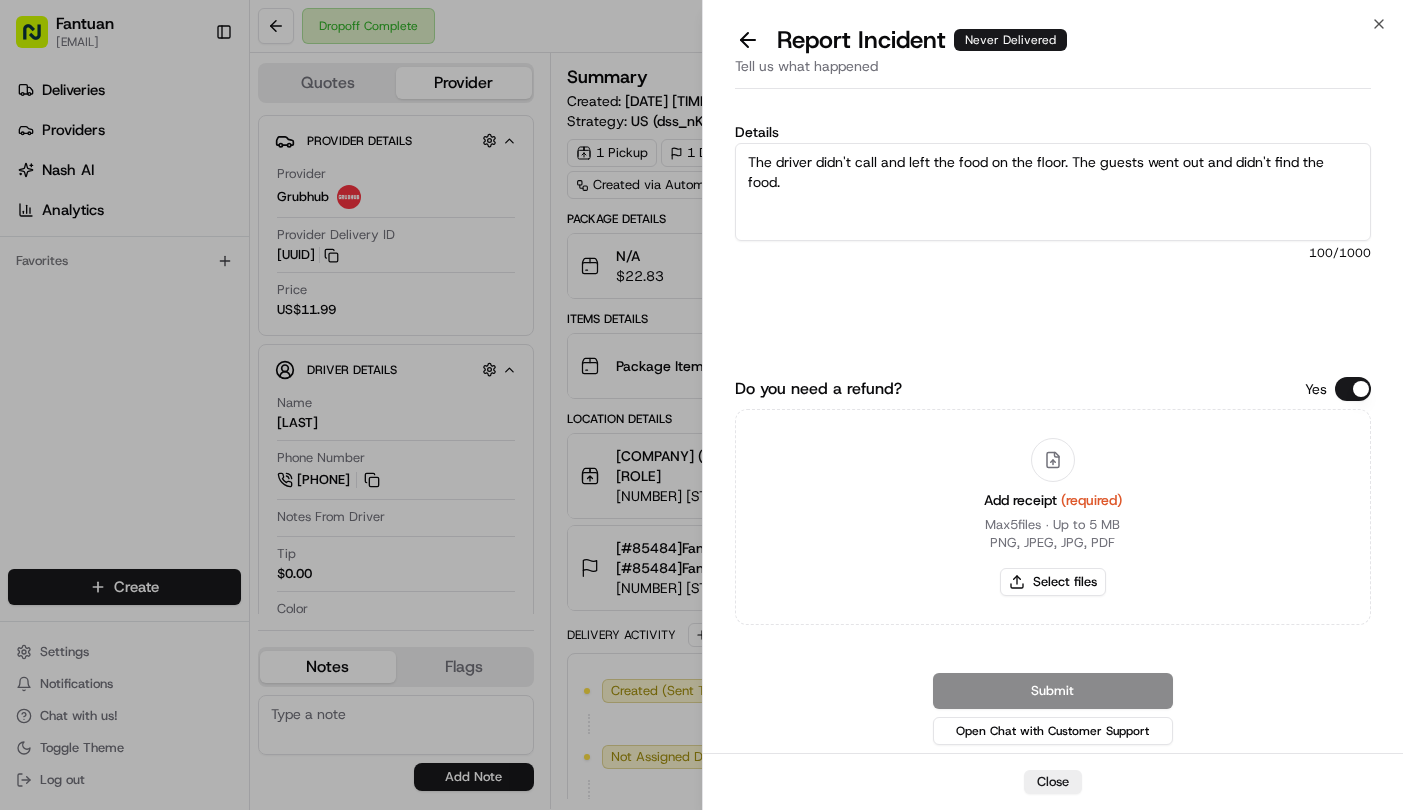 type on "The driver didn't call and left the food on the floor. The guests went out and didn't find the food." 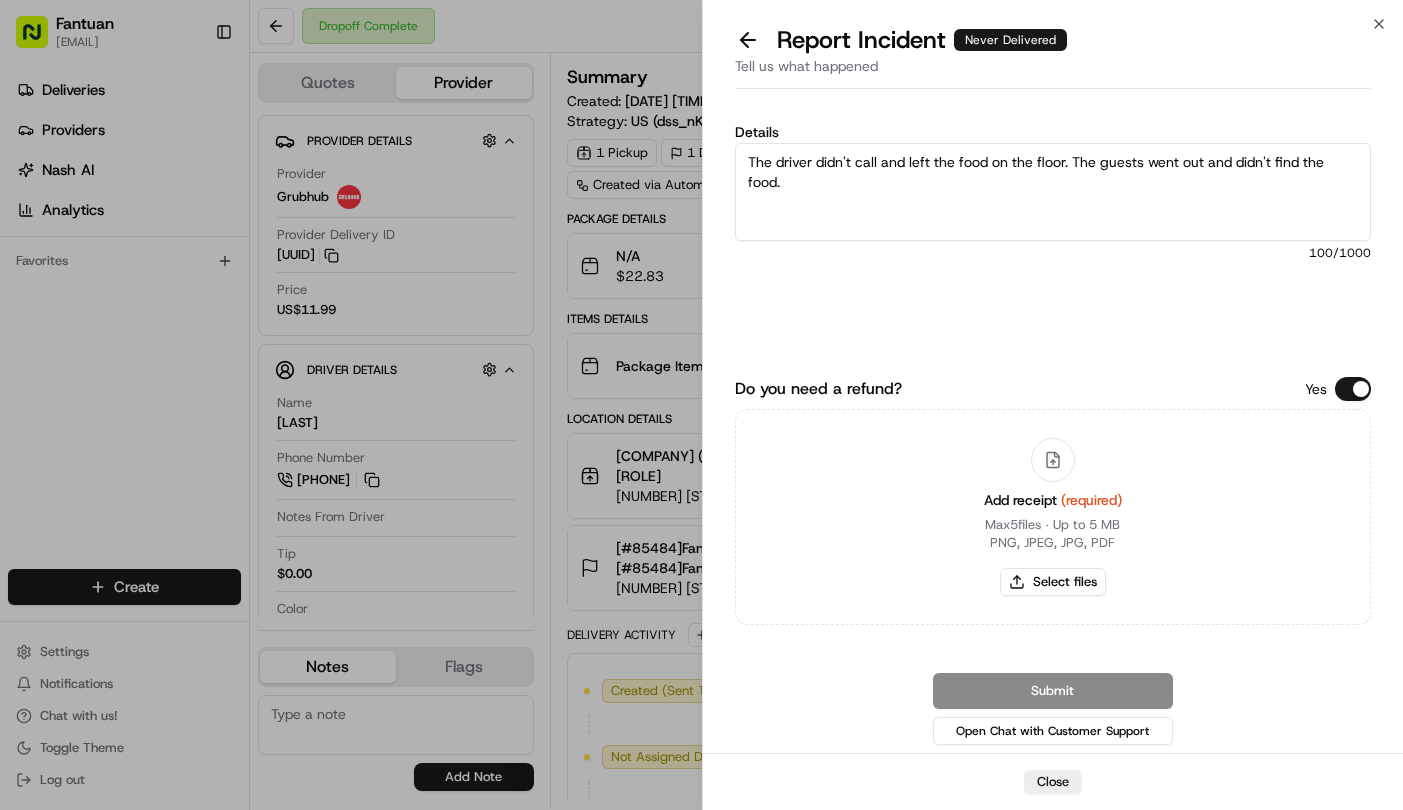 click on "Details The driver didn't call and left the food on the floor. The guests went out and didn't find the food. 100 /1000" at bounding box center [1053, 241] 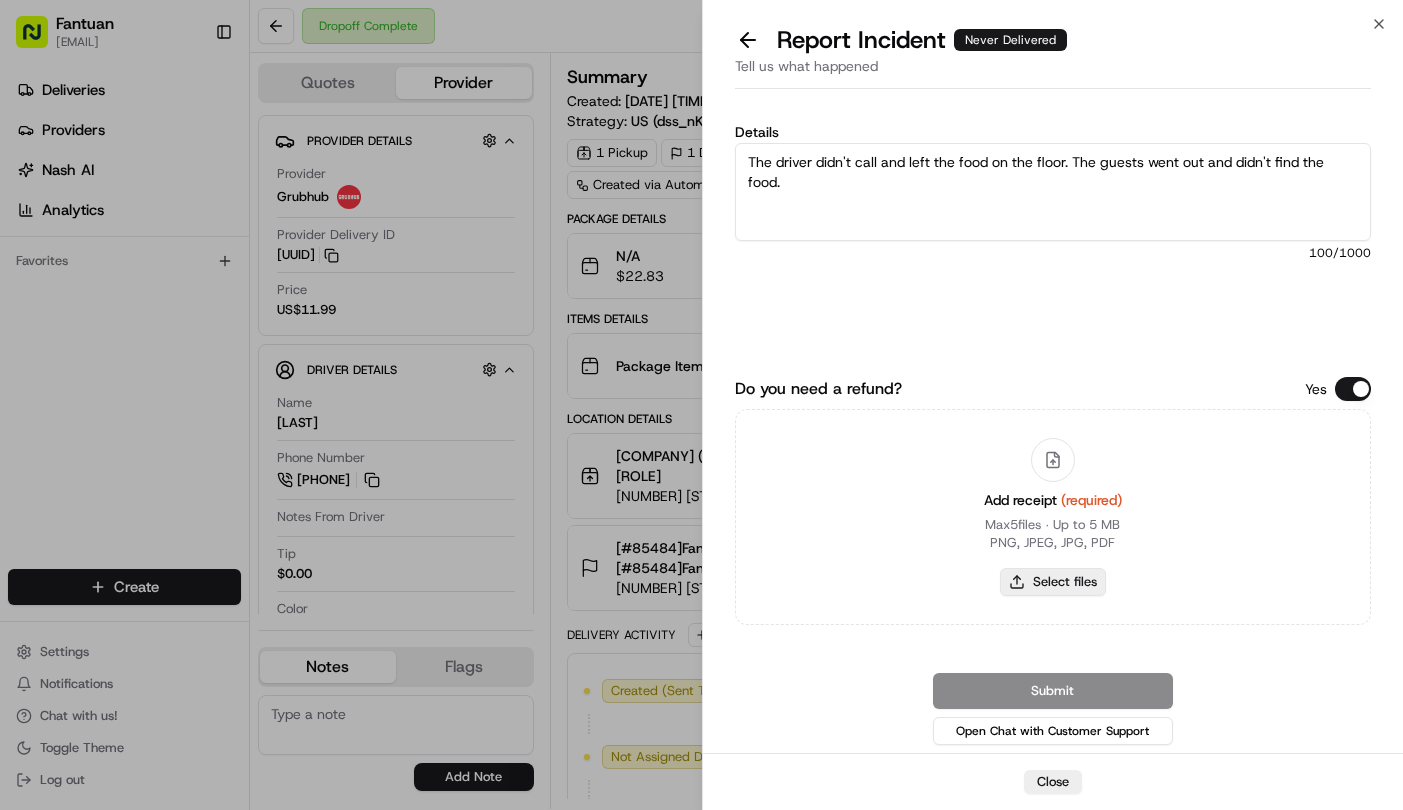click on "Select files" at bounding box center [1053, 582] 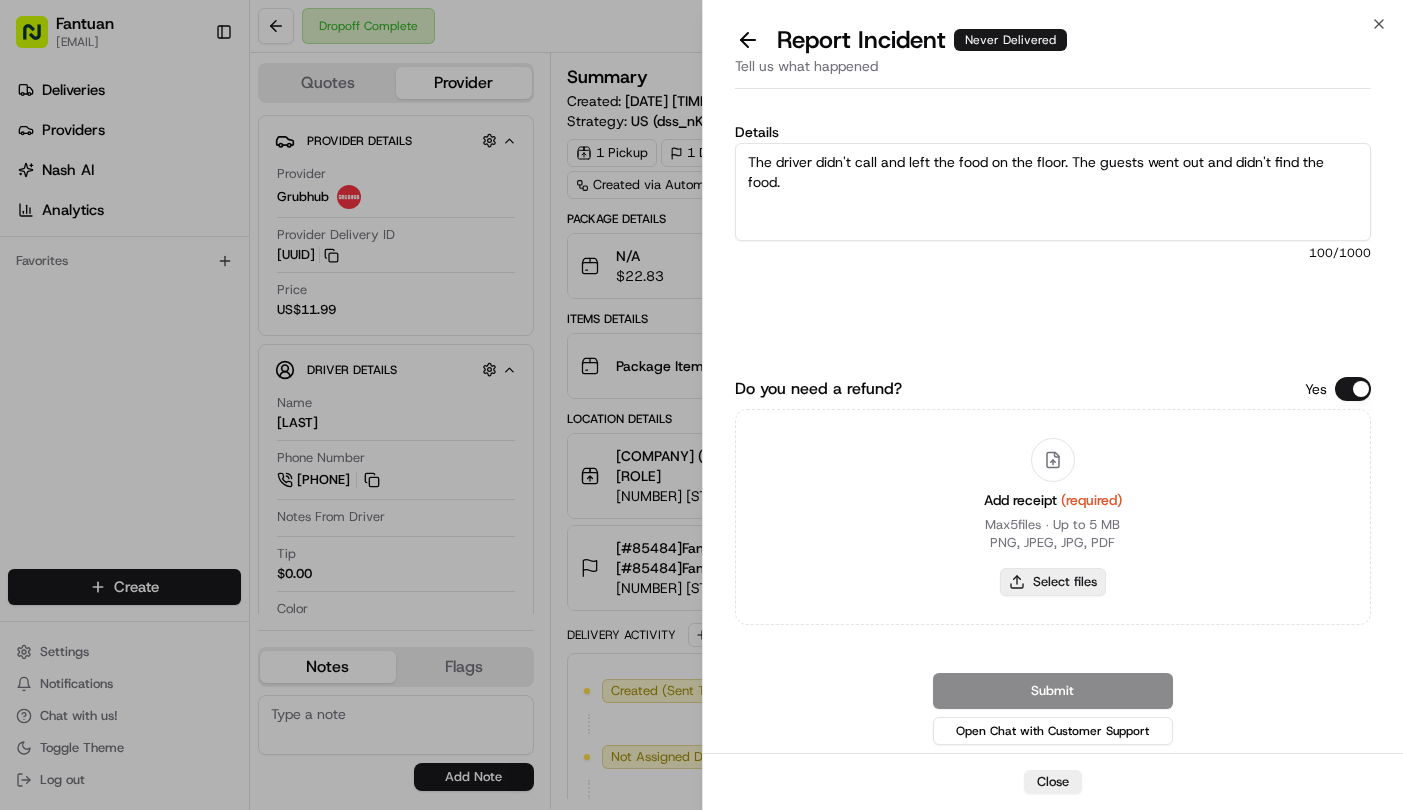 type on "C:\fakepath\1952027508685692928.jpeg" 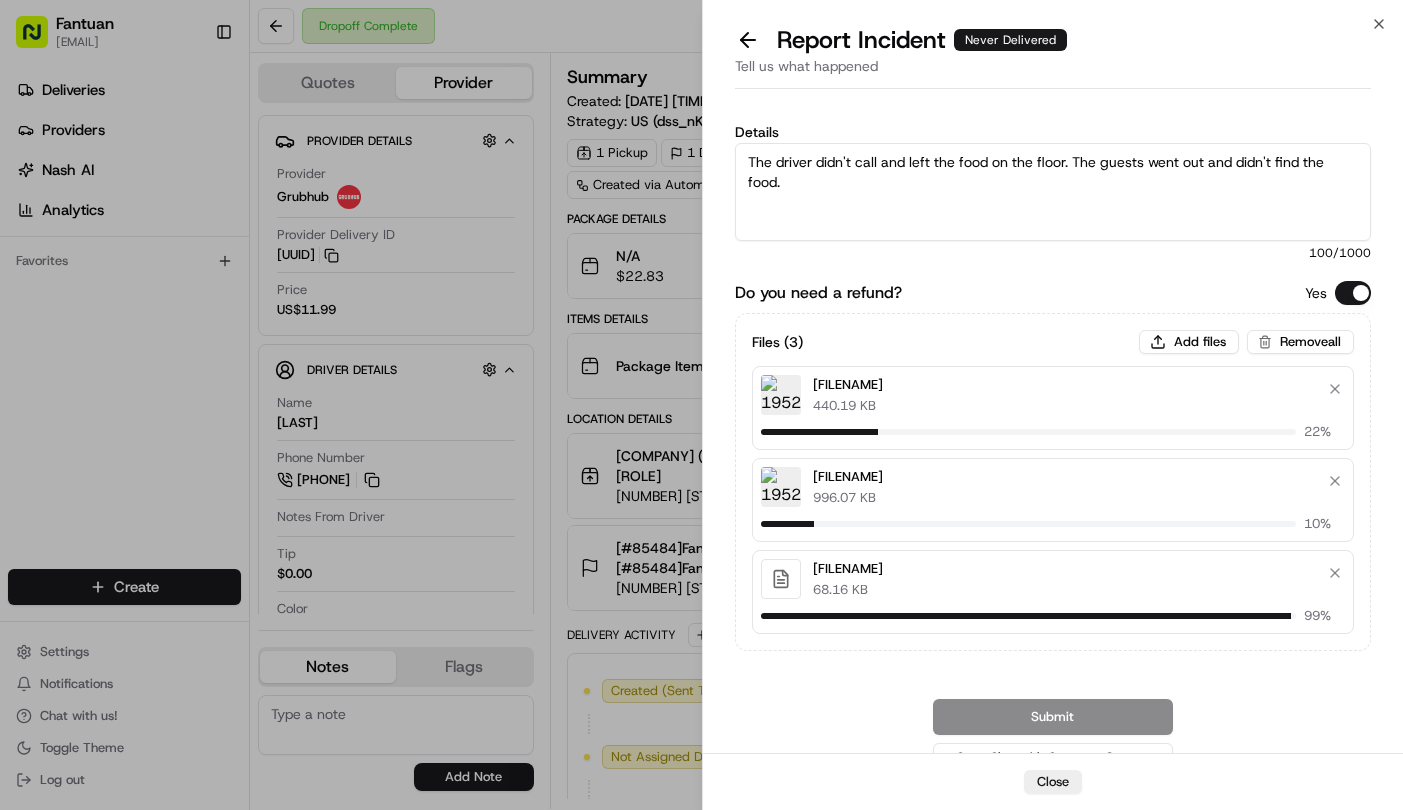 type 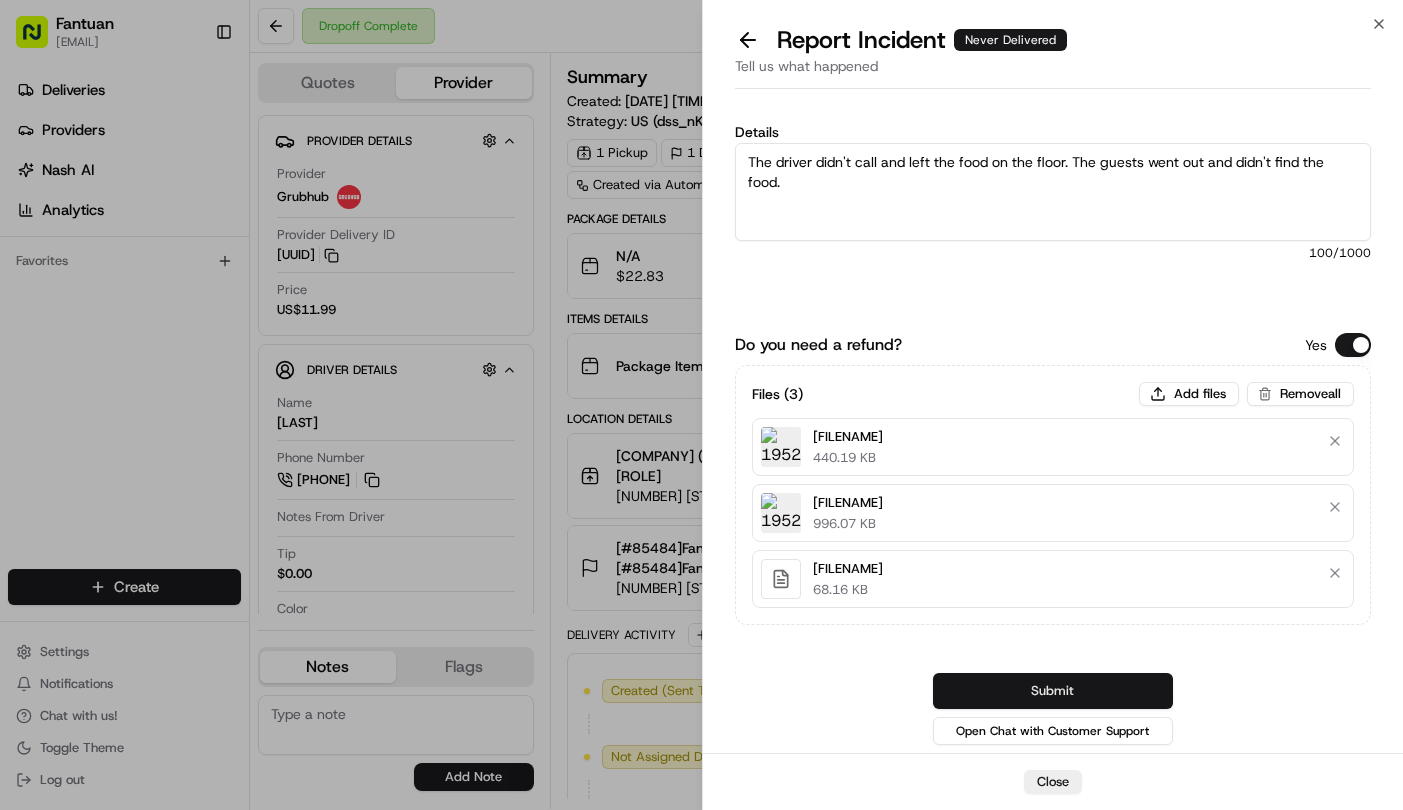 click on "Submit" at bounding box center [1053, 691] 